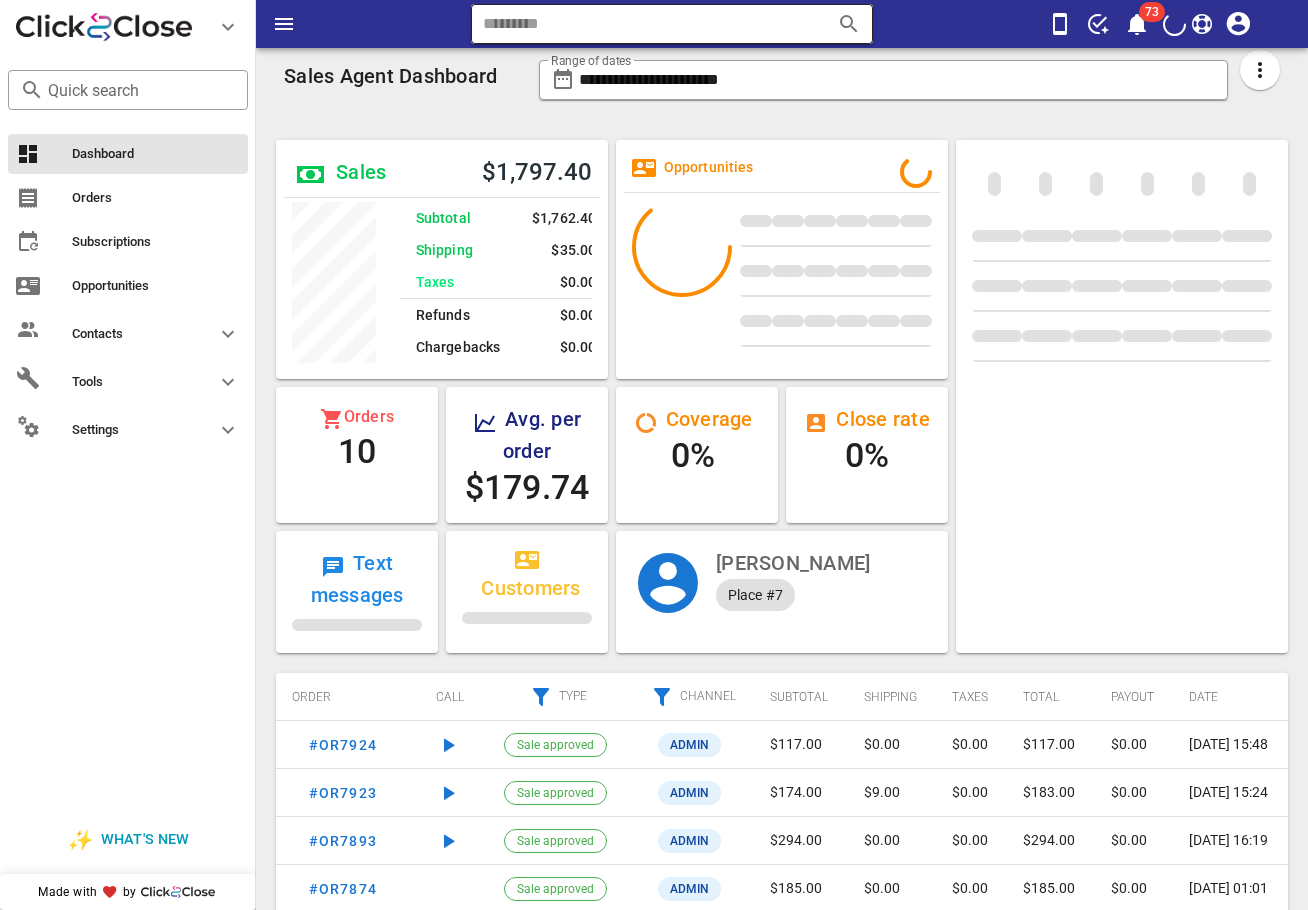 click at bounding box center (644, 24) 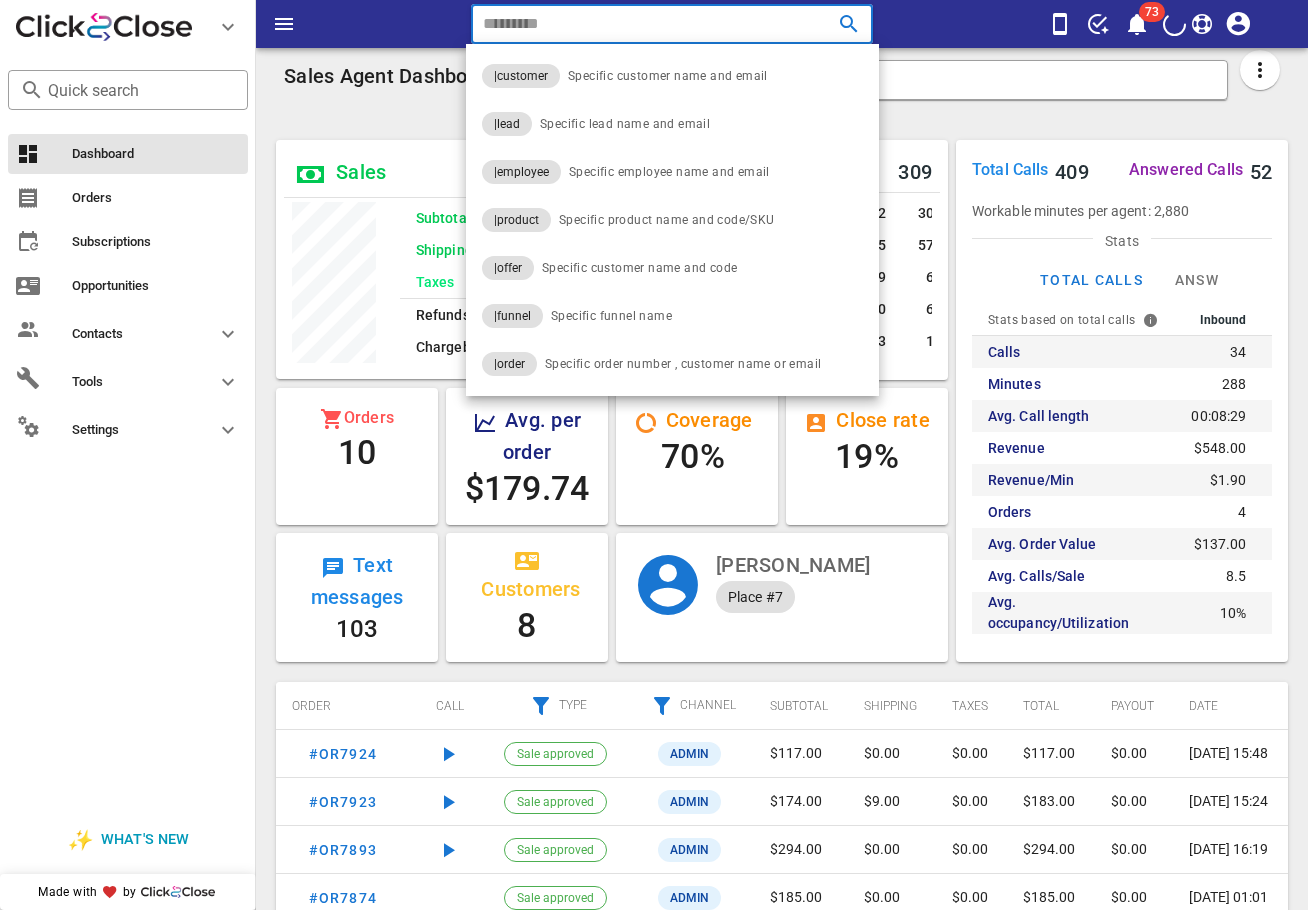 scroll, scrollTop: 999746, scrollLeft: 999668, axis: both 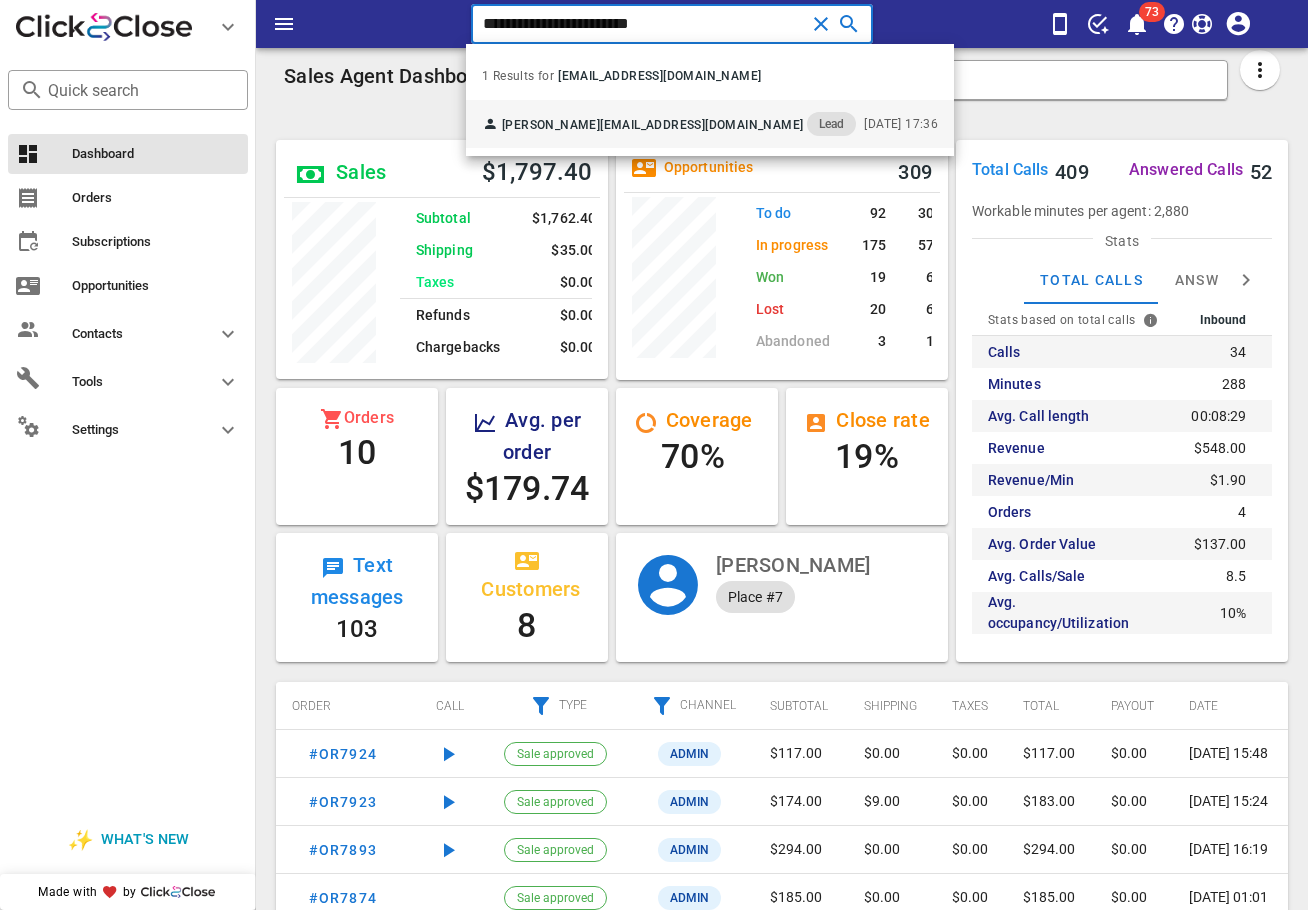 type on "**********" 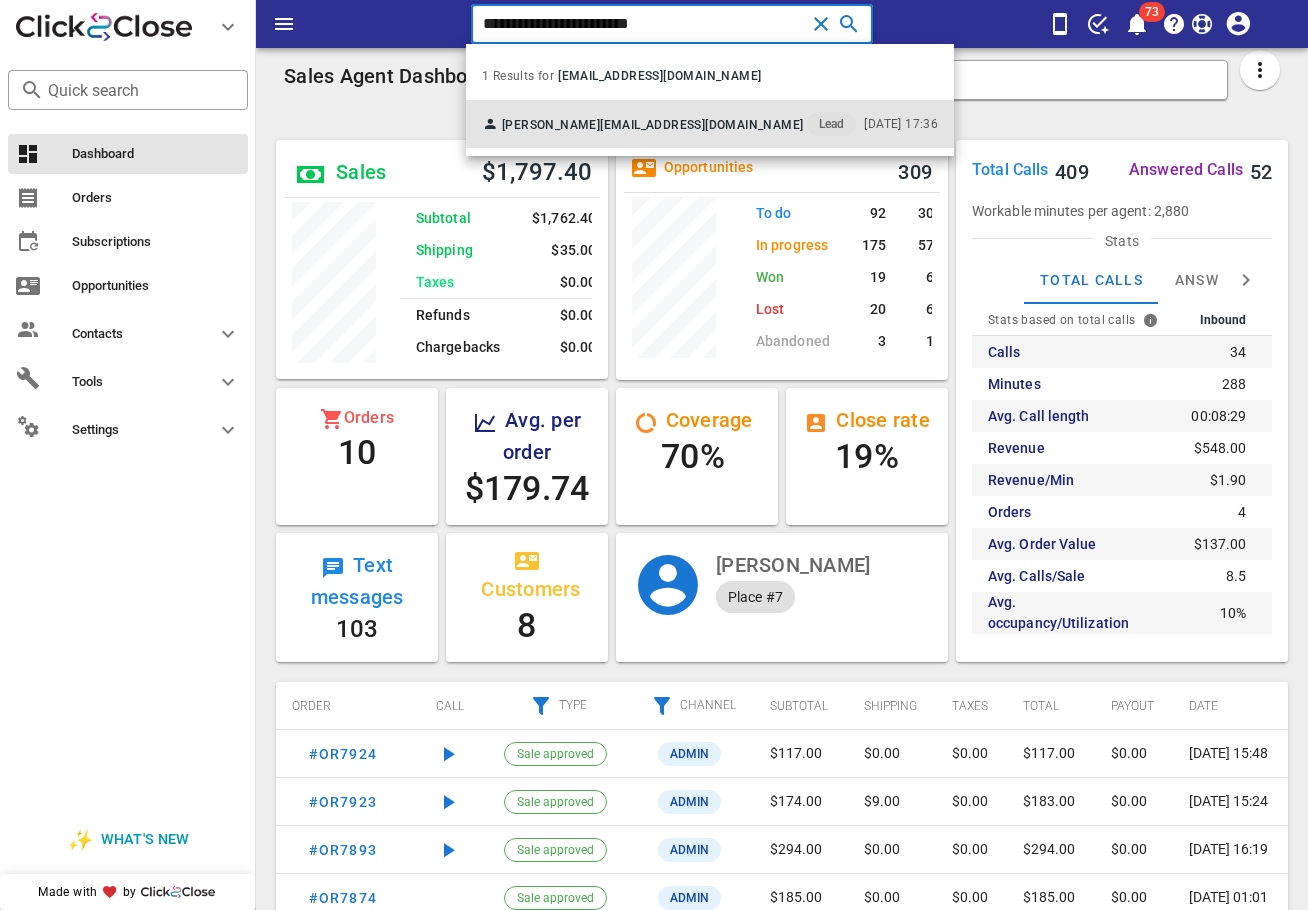 click on "[EMAIL_ADDRESS][DOMAIN_NAME]" at bounding box center [701, 125] 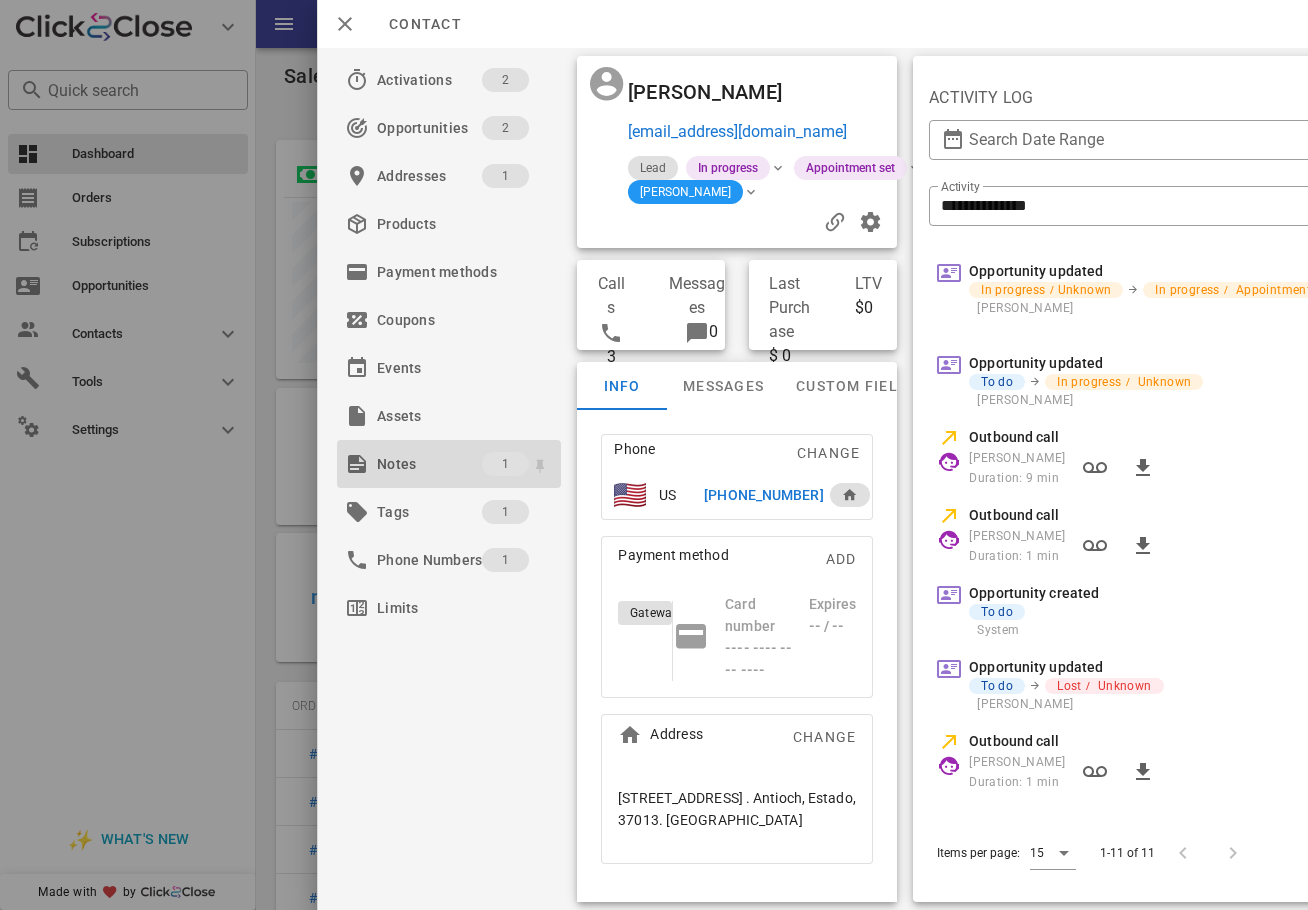 click on "Notes" at bounding box center (429, 464) 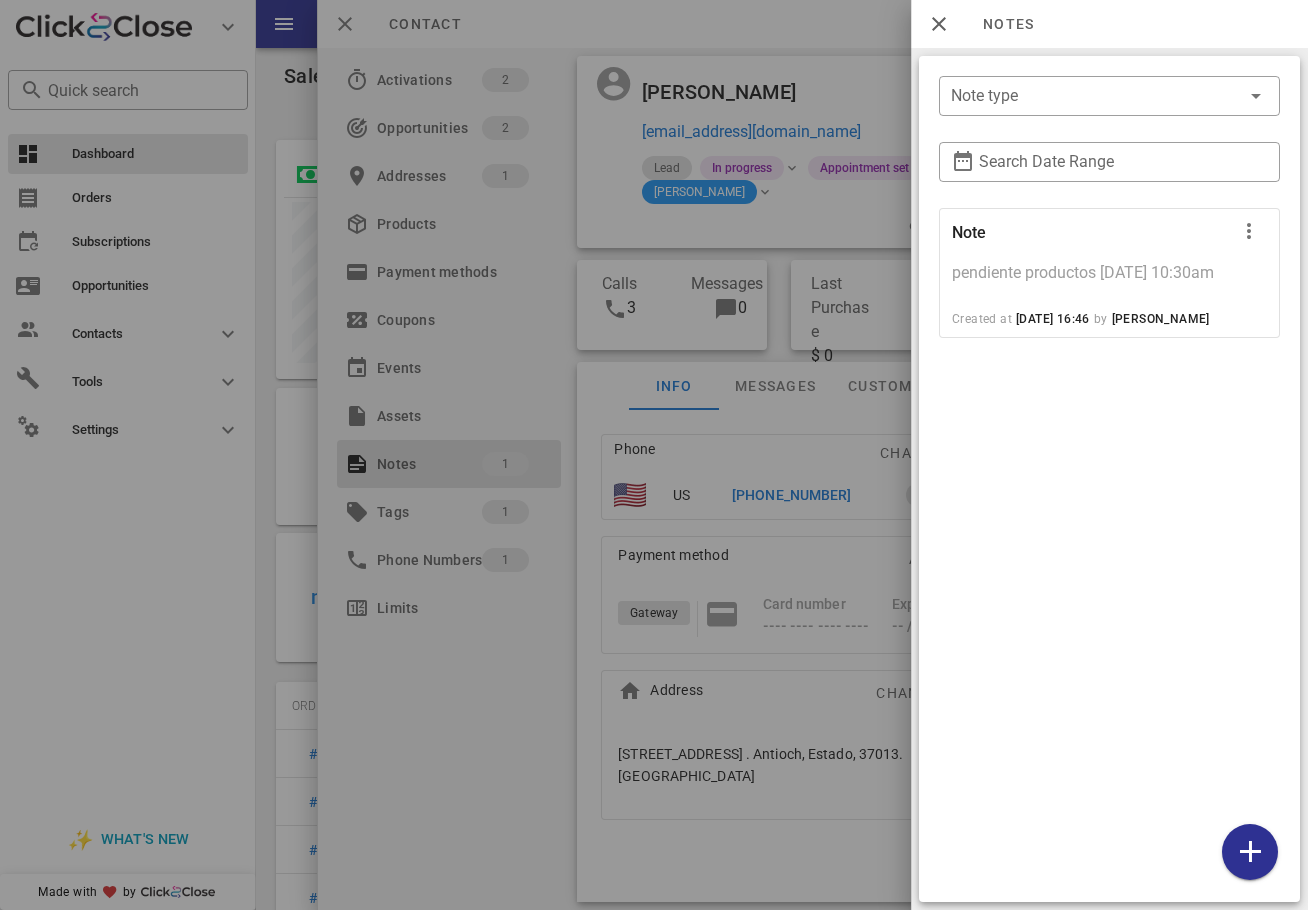 click at bounding box center (654, 455) 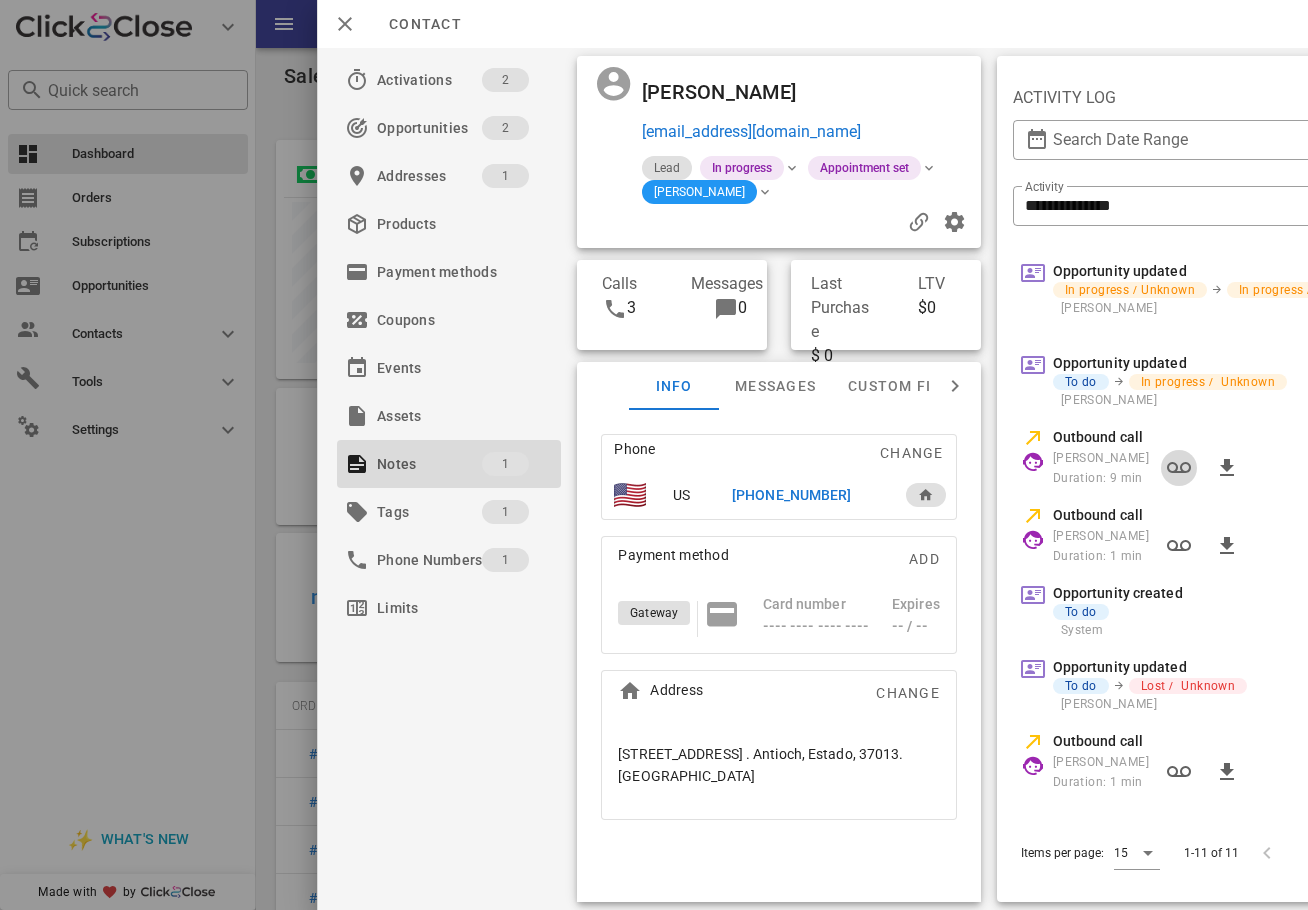 click at bounding box center [1178, 468] 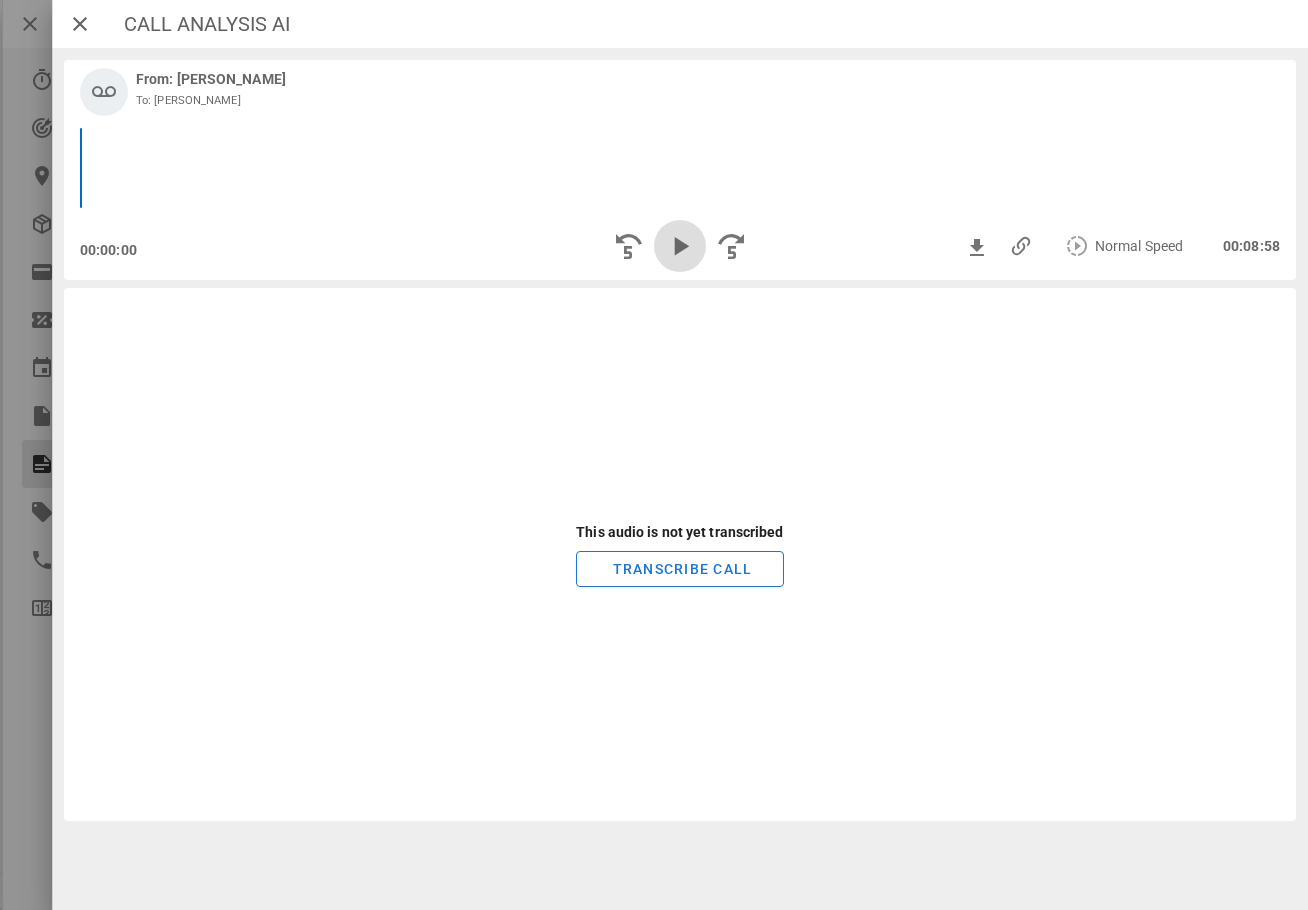 click at bounding box center (680, 246) 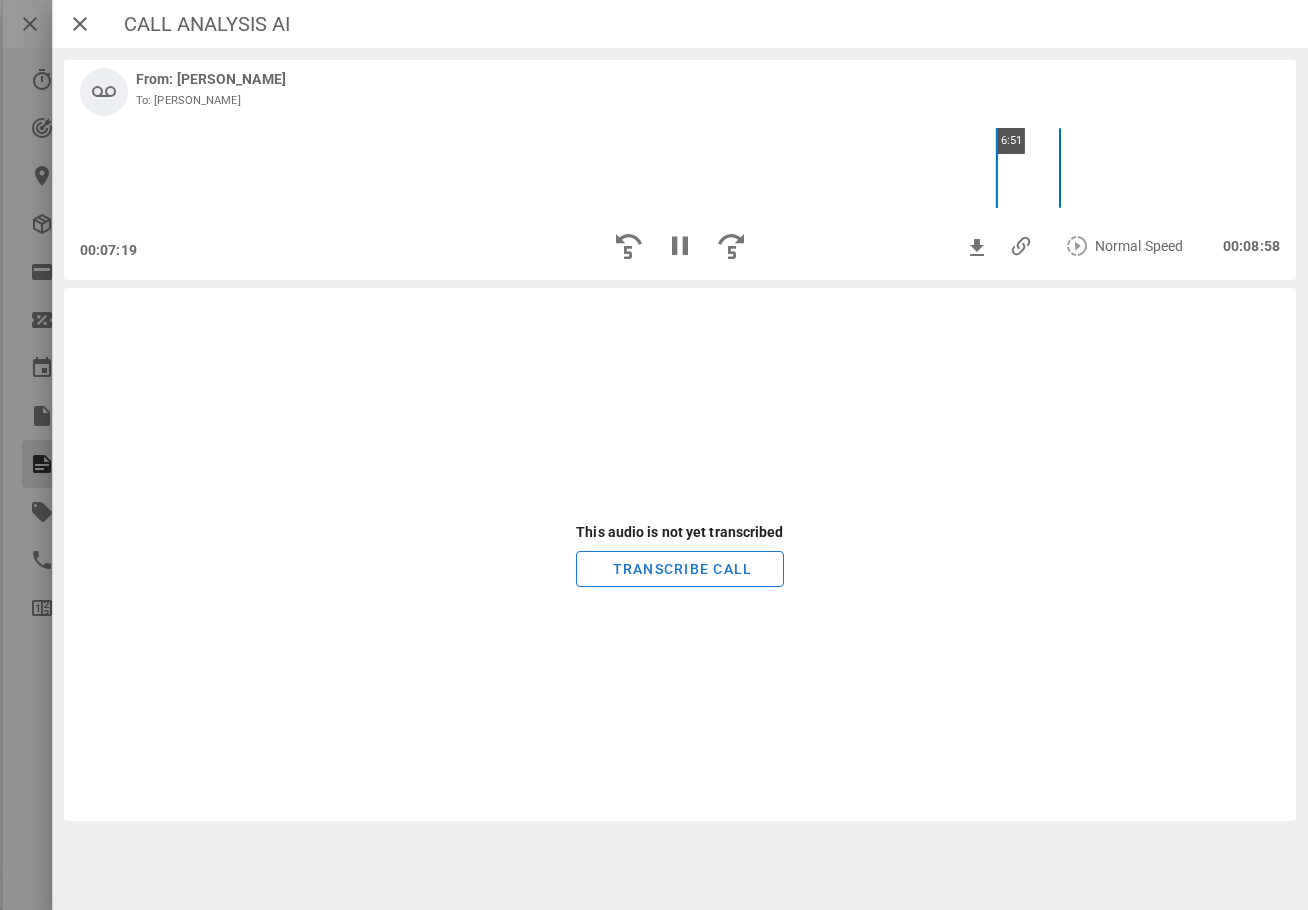 click on "6:51" at bounding box center [680, 168] 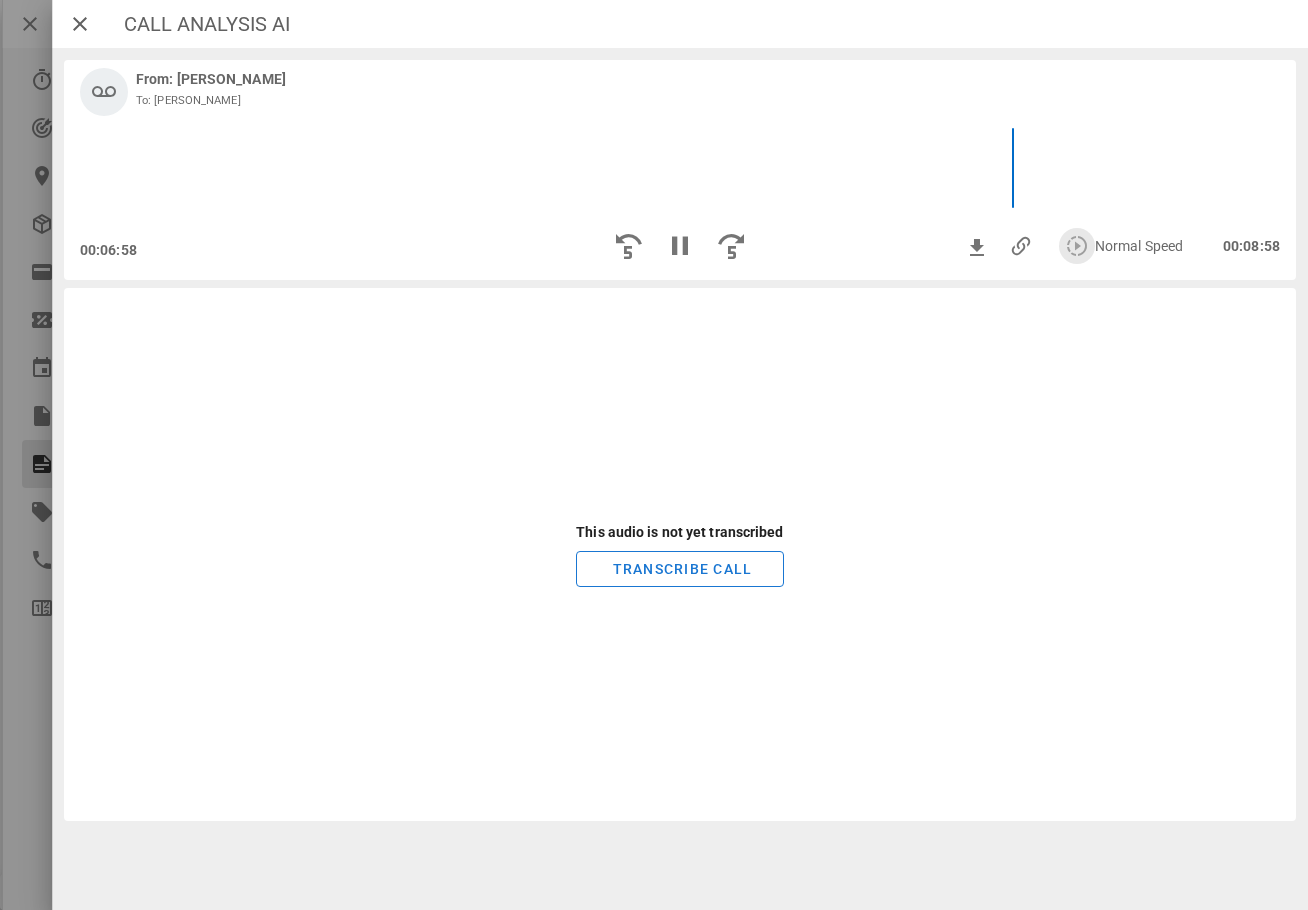 click at bounding box center [1077, 246] 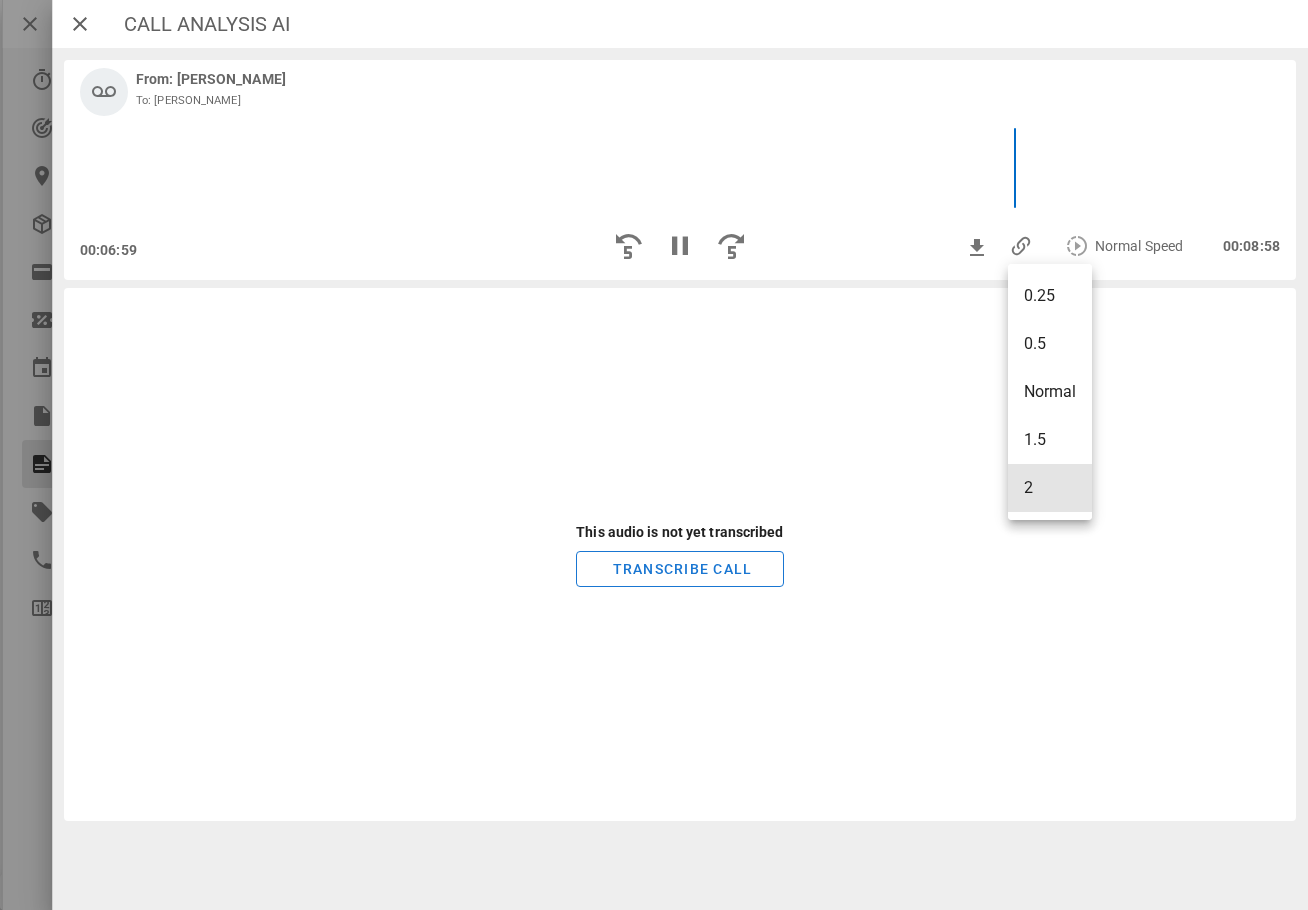 click on "2" at bounding box center (1050, 488) 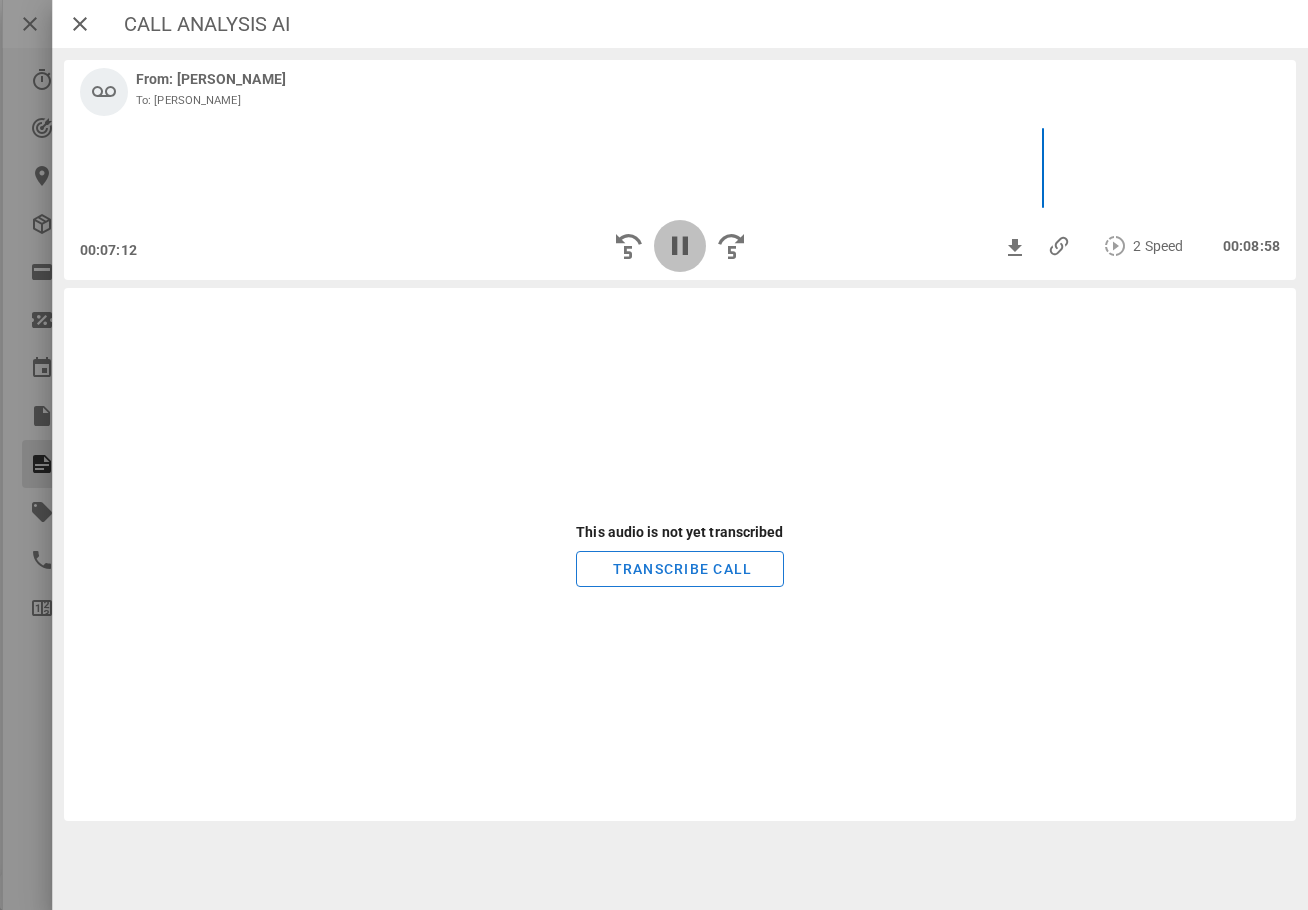 click at bounding box center [680, 246] 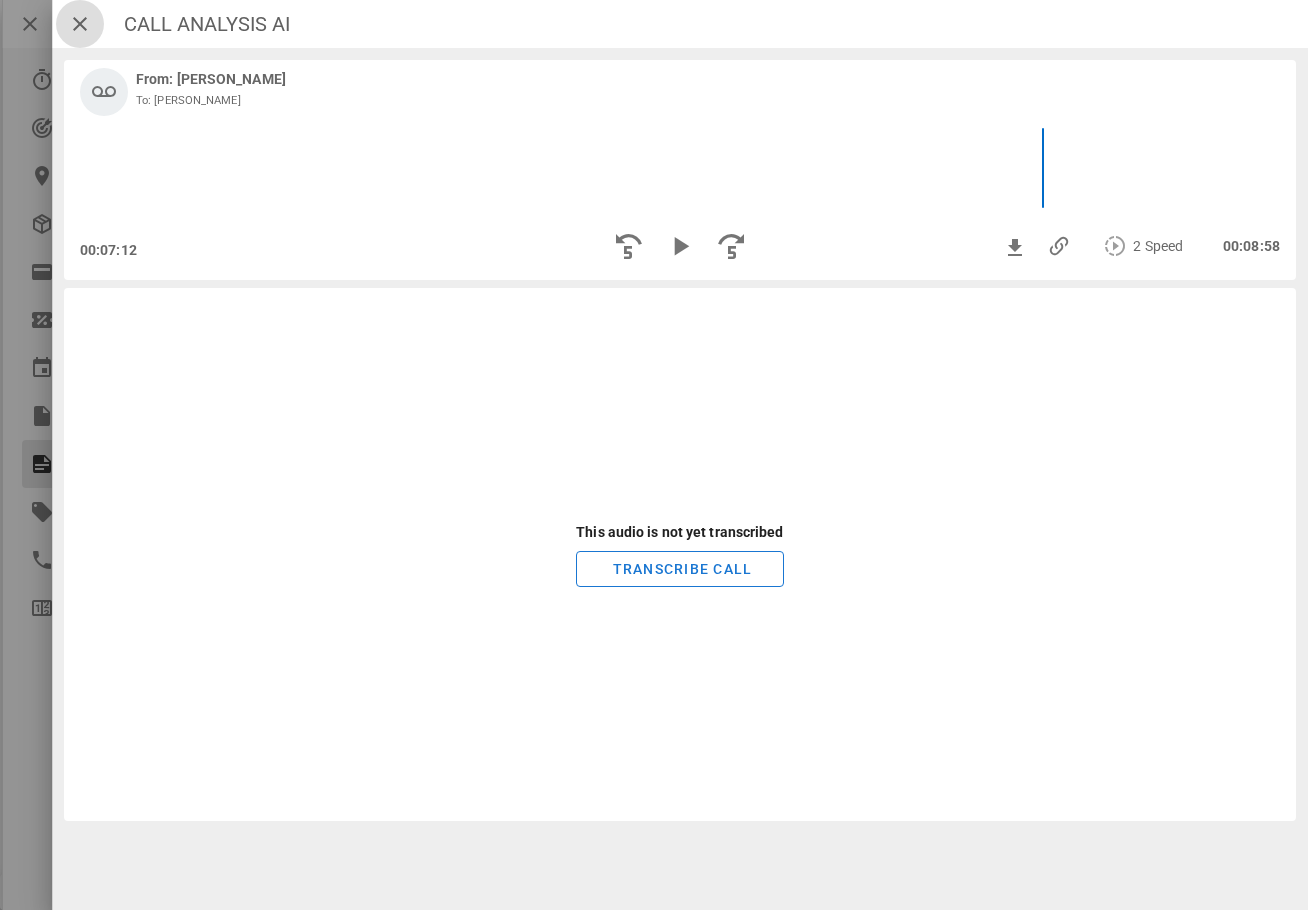 click at bounding box center (80, 24) 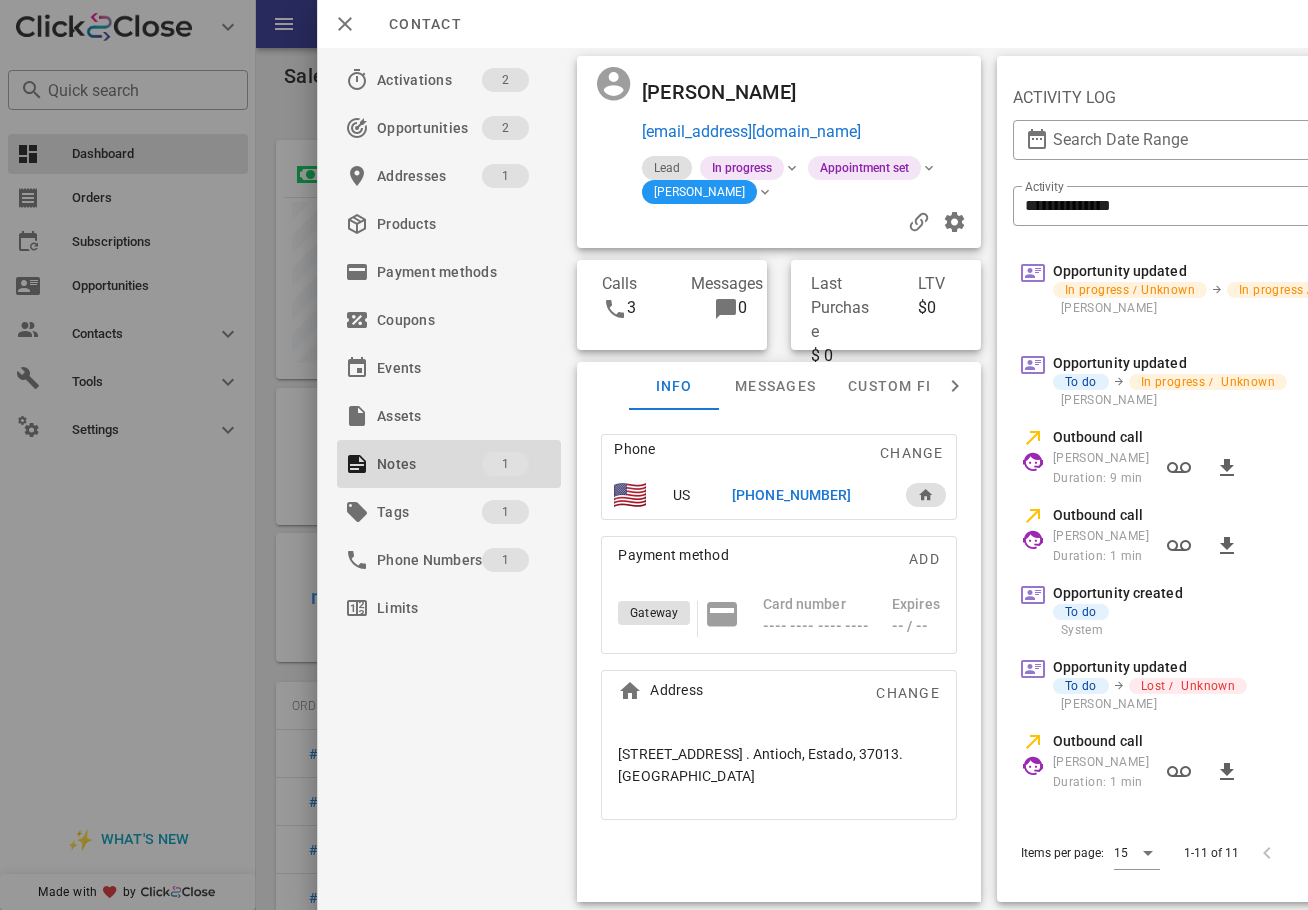 click on "[PHONE_NUMBER]" at bounding box center (791, 495) 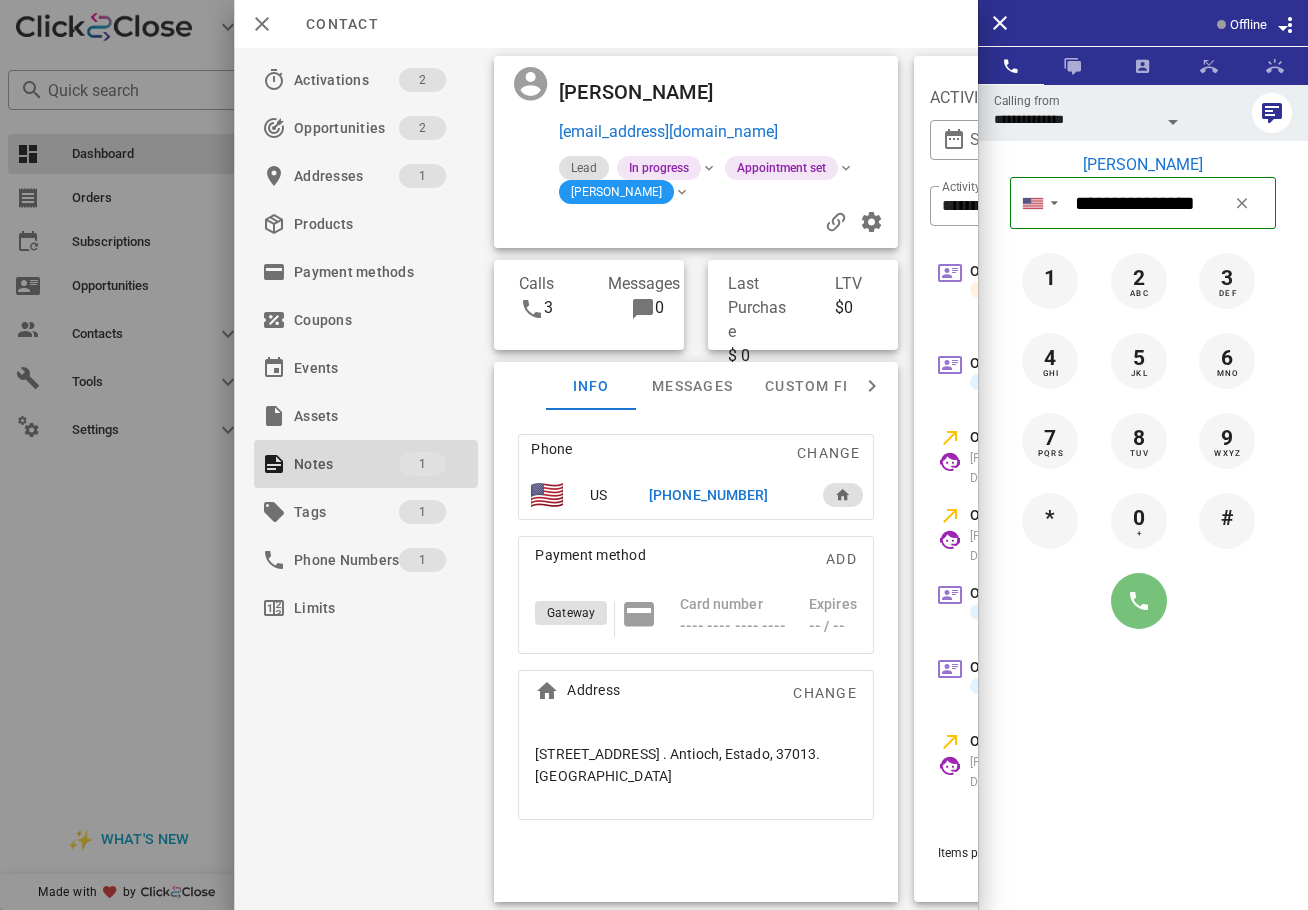 click at bounding box center (1139, 601) 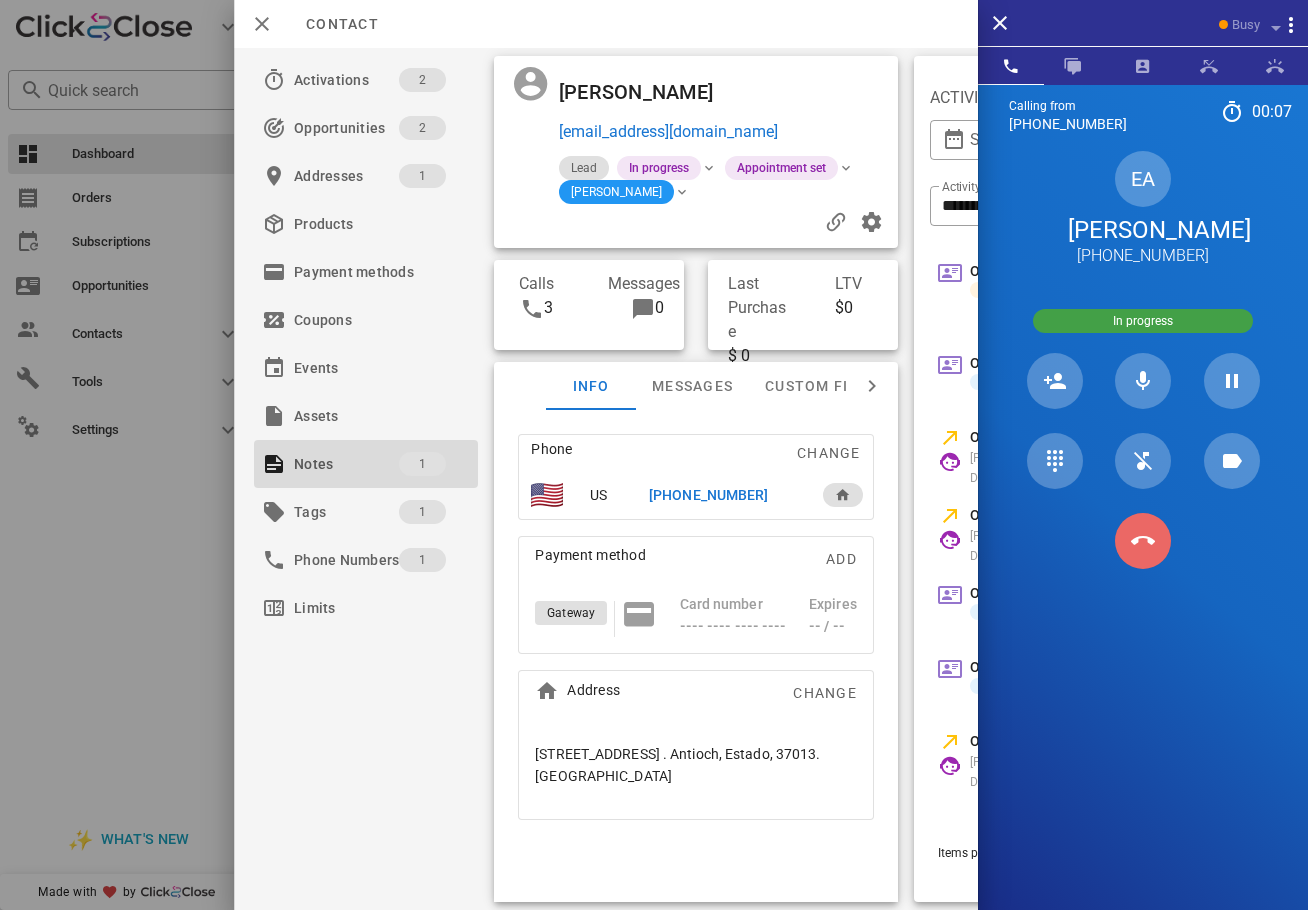 click at bounding box center [1143, 541] 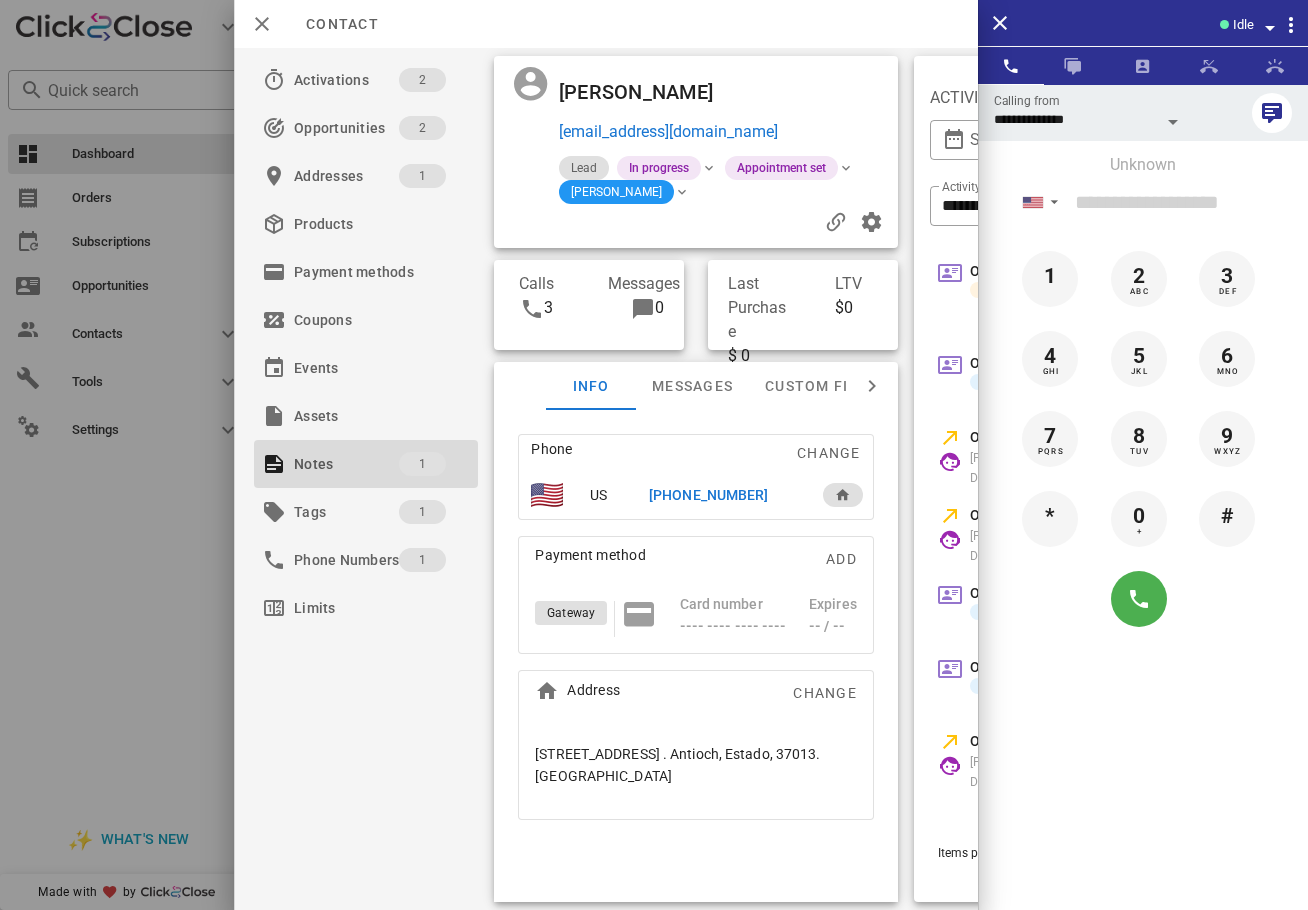 click on "[PHONE_NUMBER]" at bounding box center [708, 495] 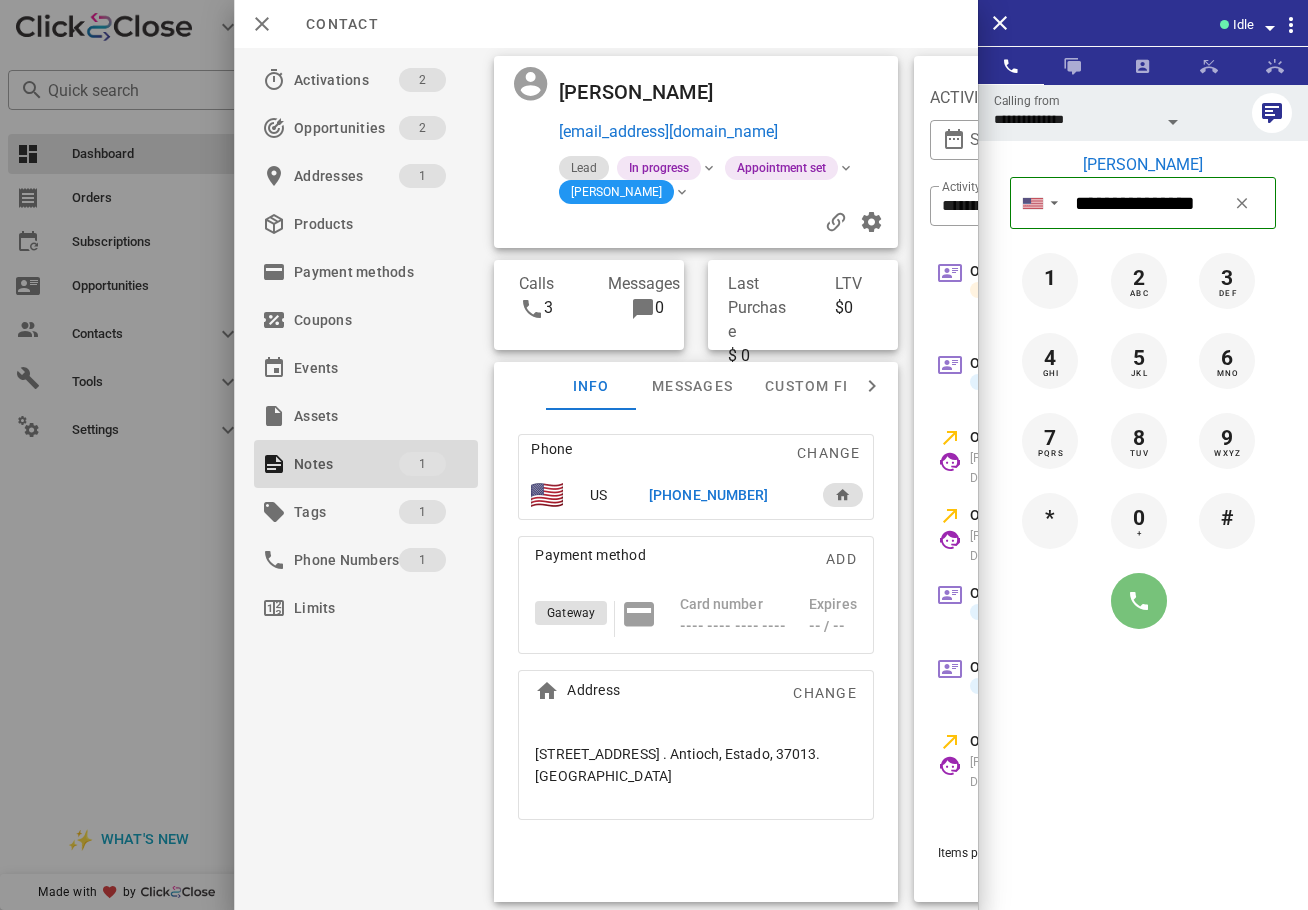 click at bounding box center (1139, 601) 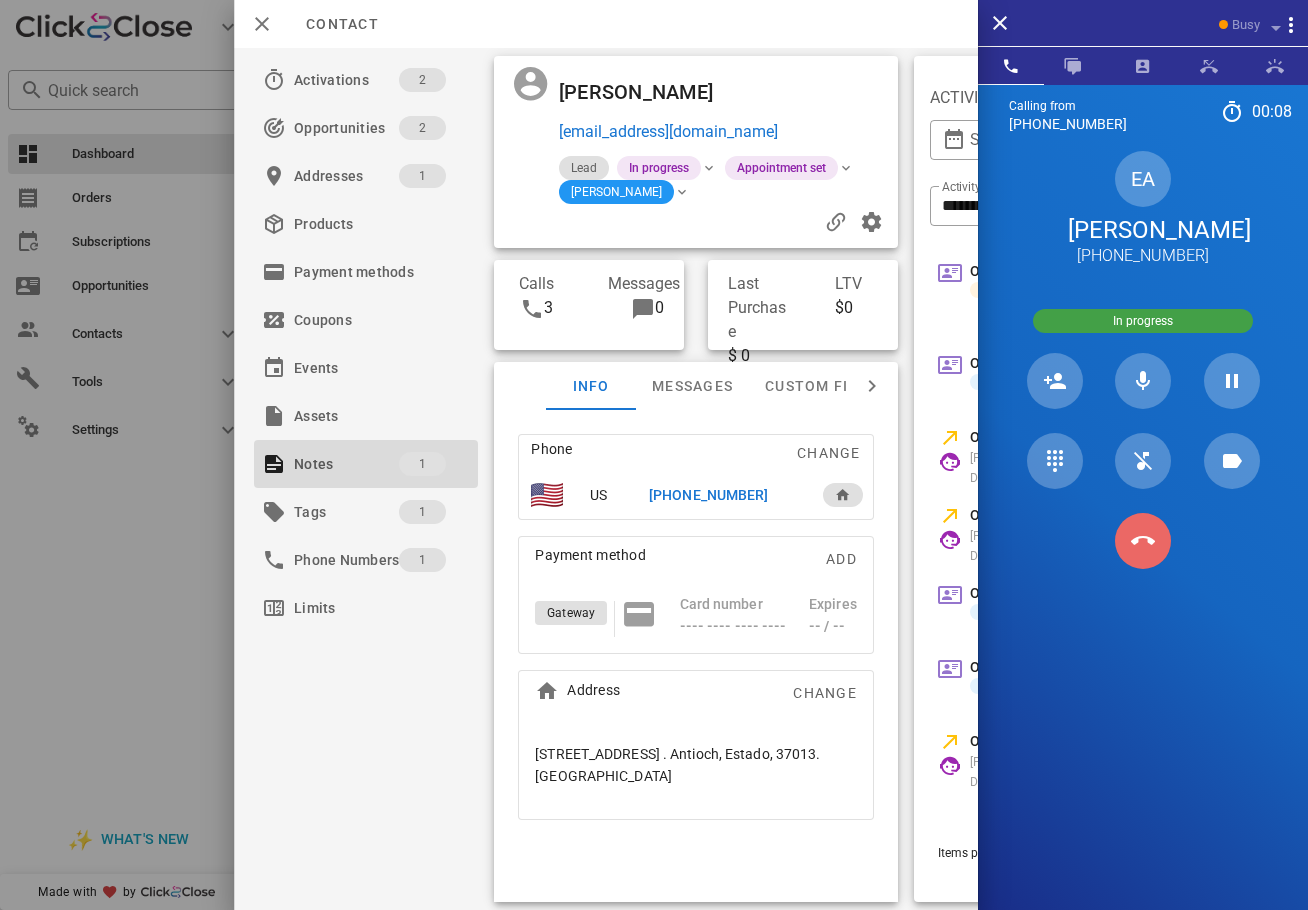 click at bounding box center [1143, 541] 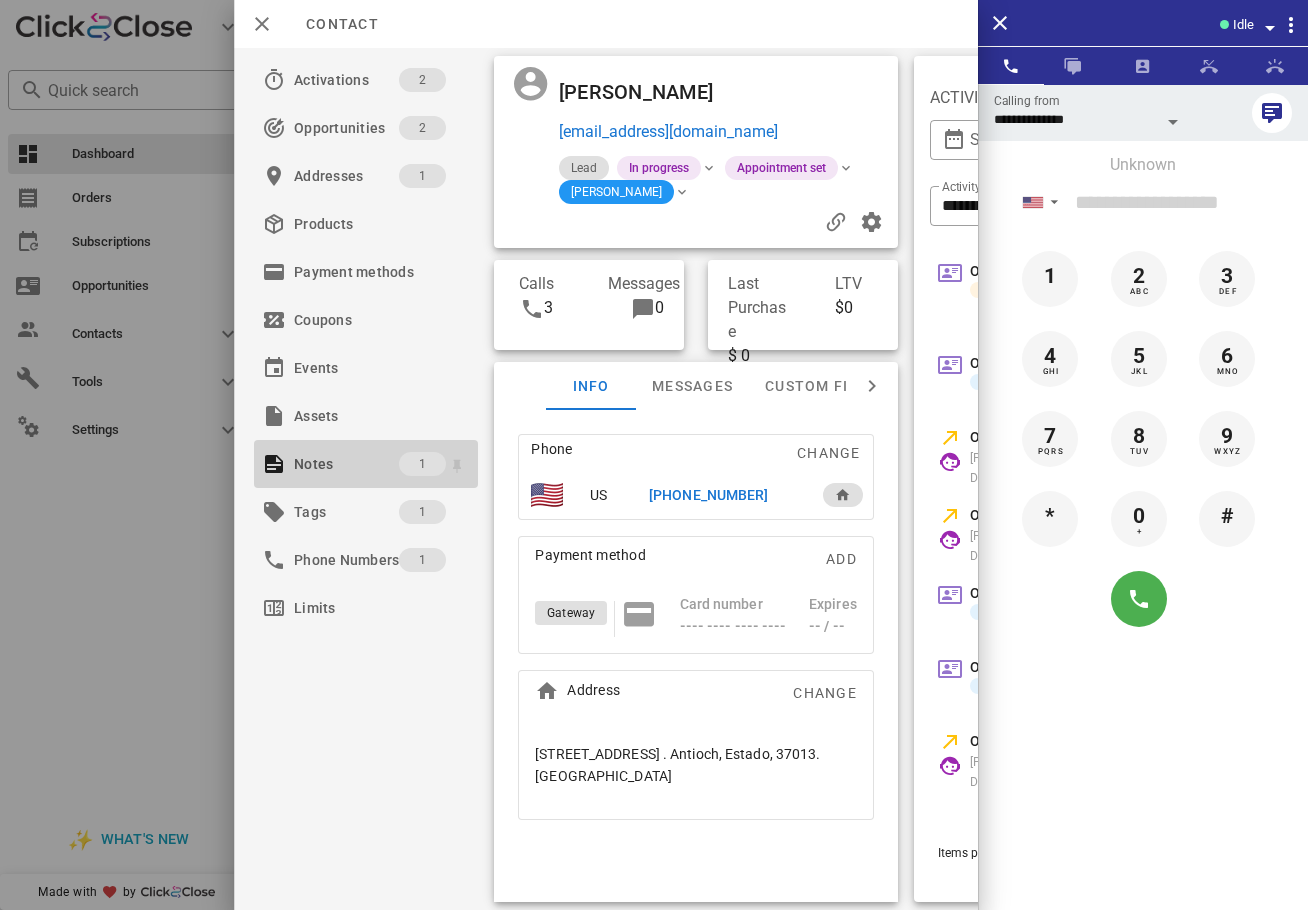 click on "Notes" at bounding box center (346, 464) 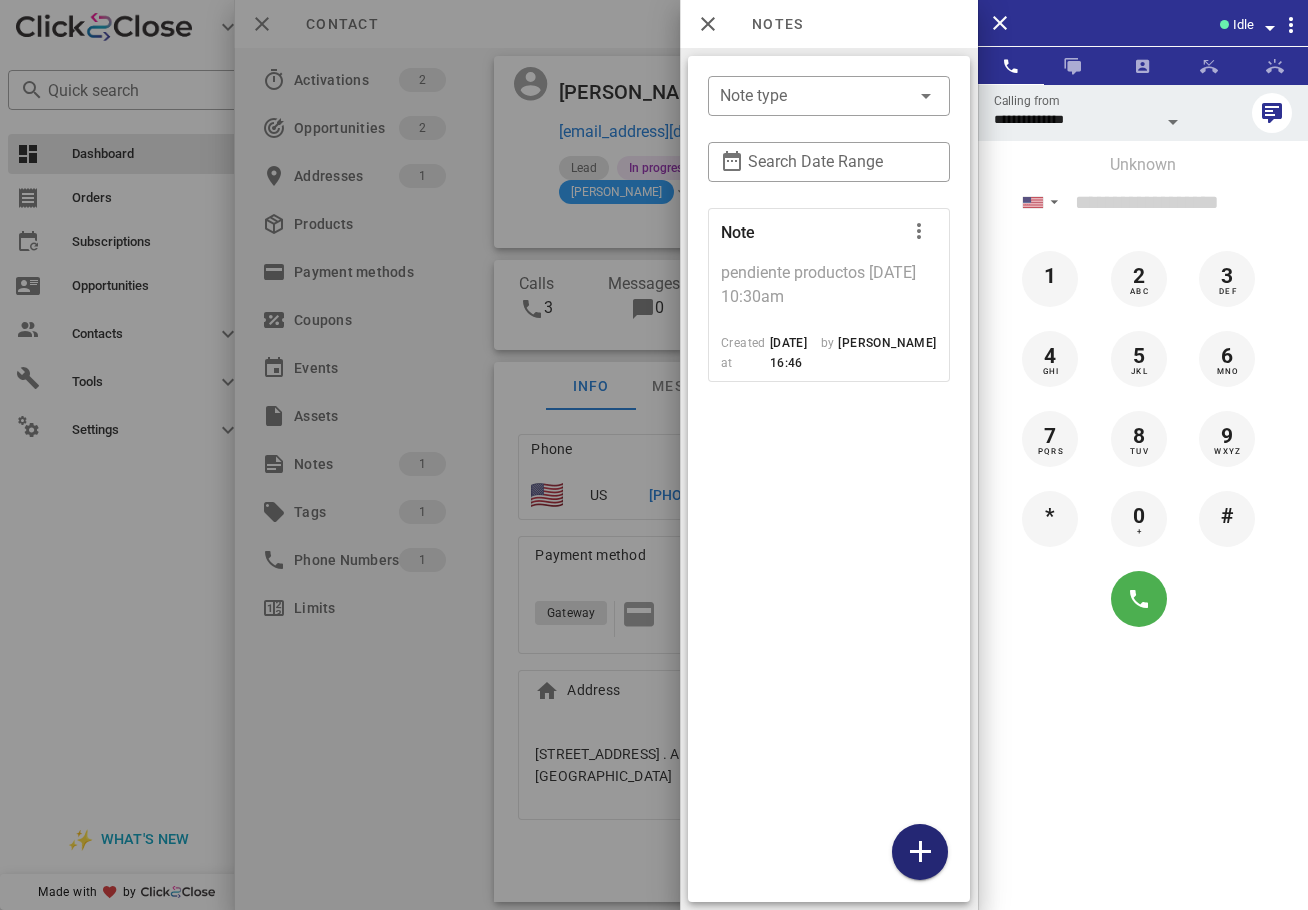 click at bounding box center (920, 852) 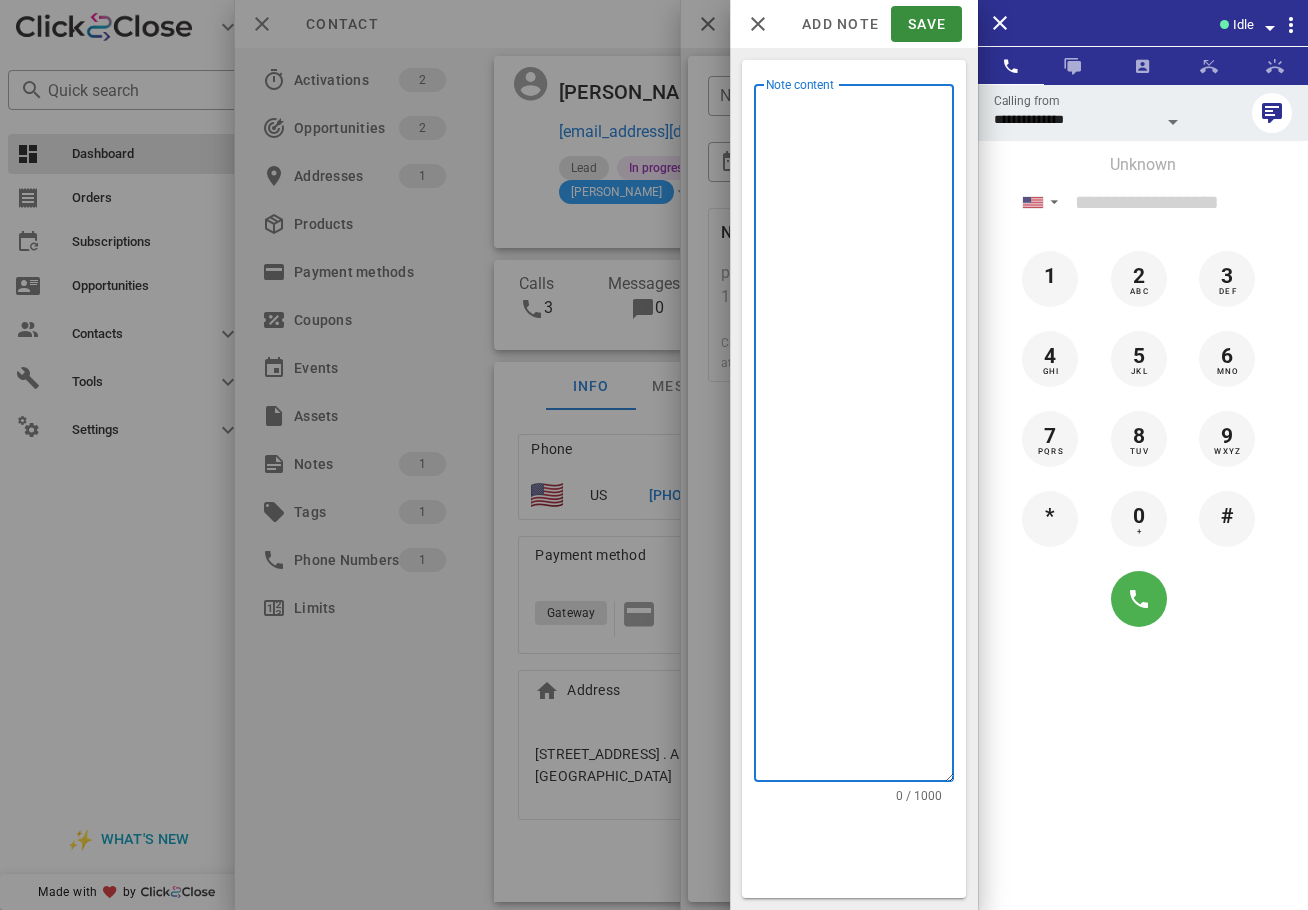 click on "Note content" at bounding box center (860, 438) 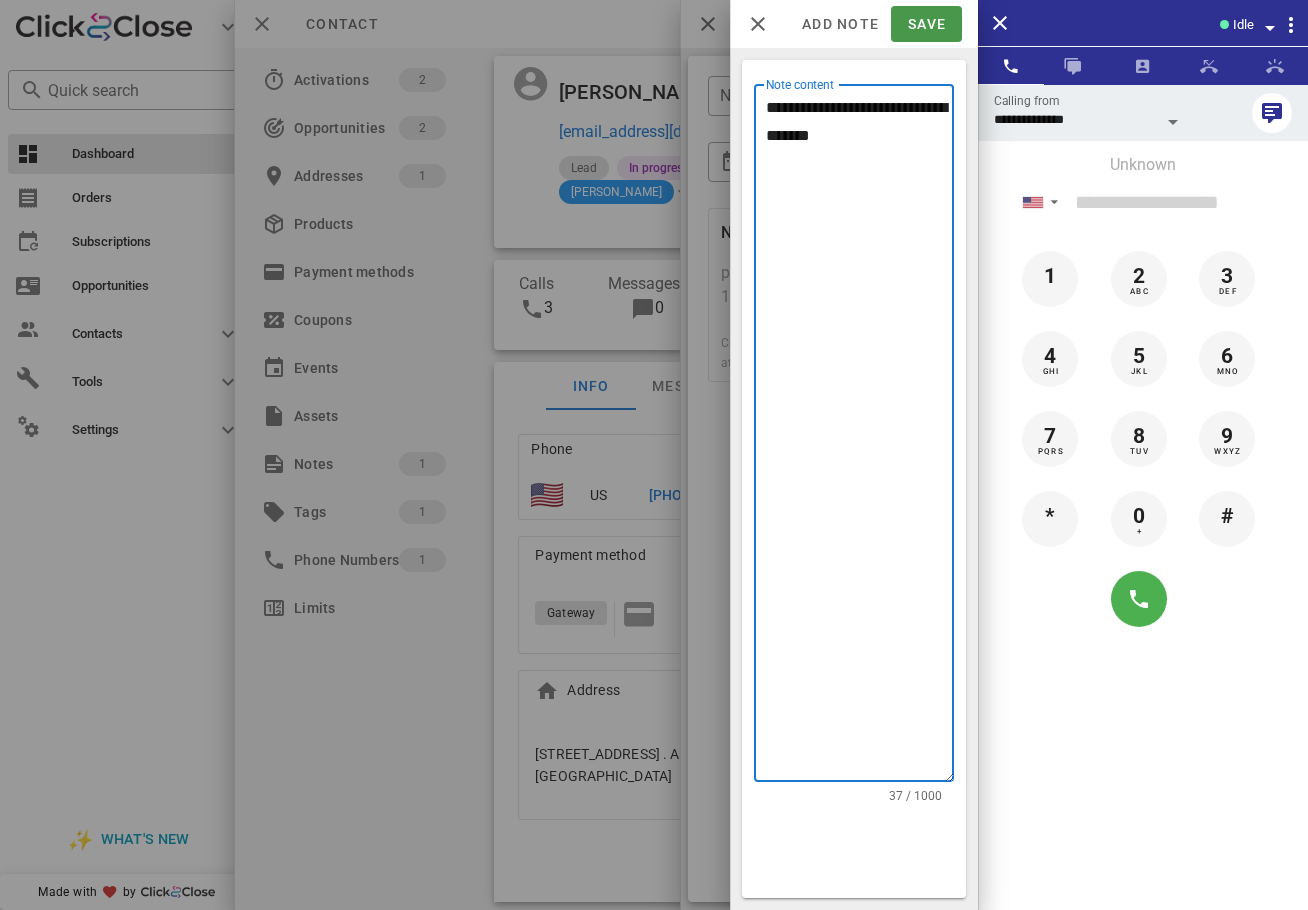 type on "**********" 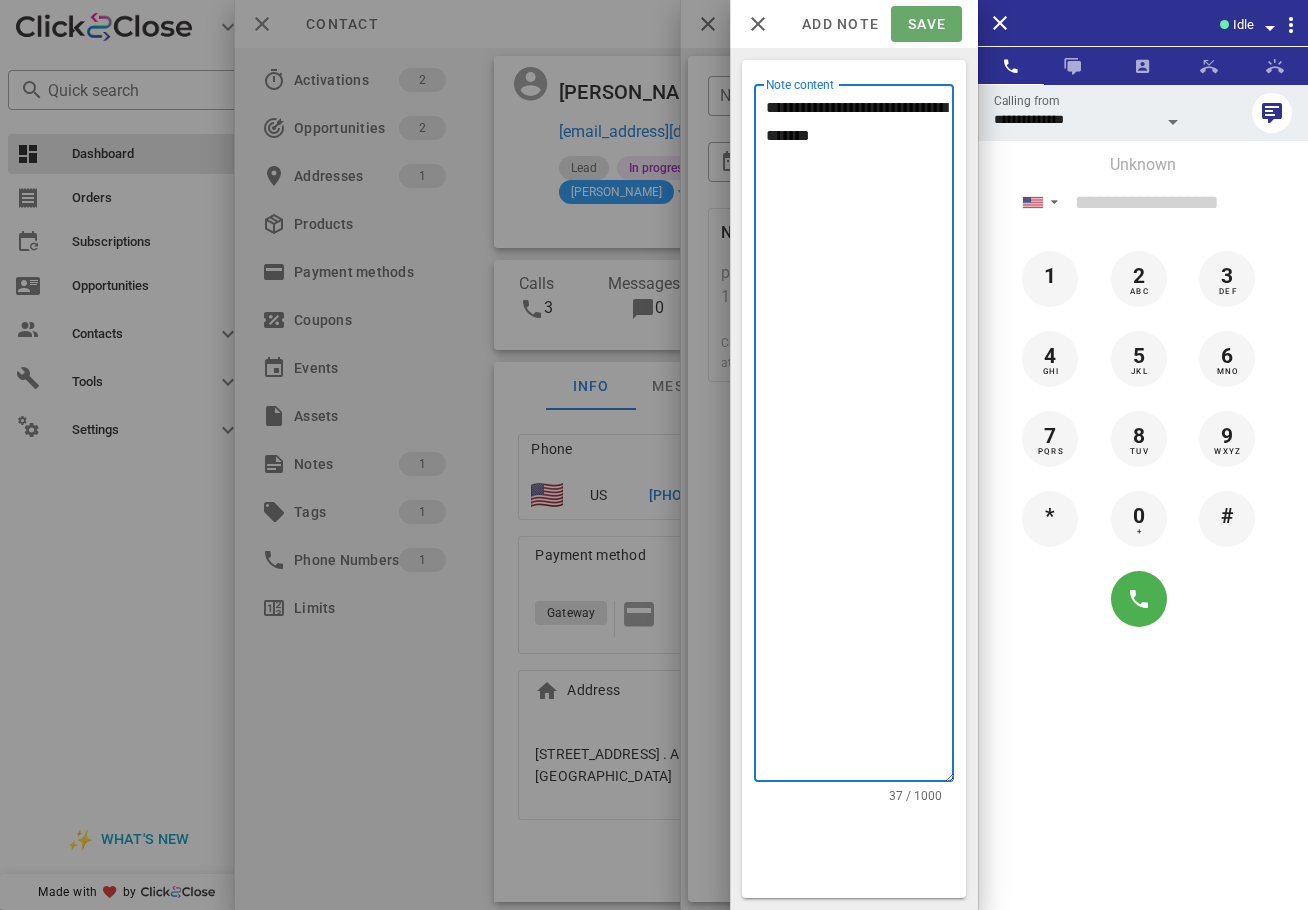click on "Save" at bounding box center (926, 24) 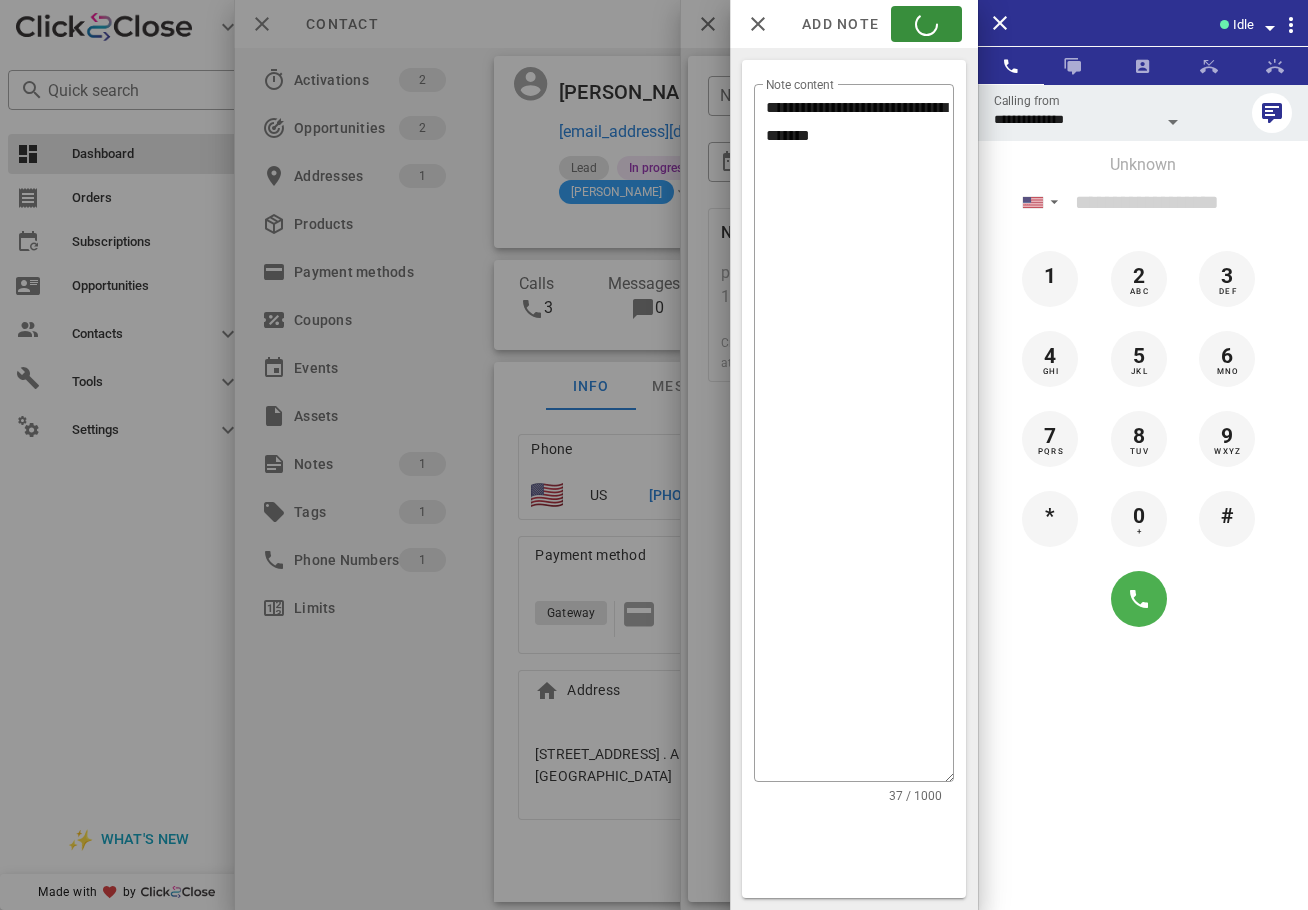 click on "Idle" at bounding box center [1243, 25] 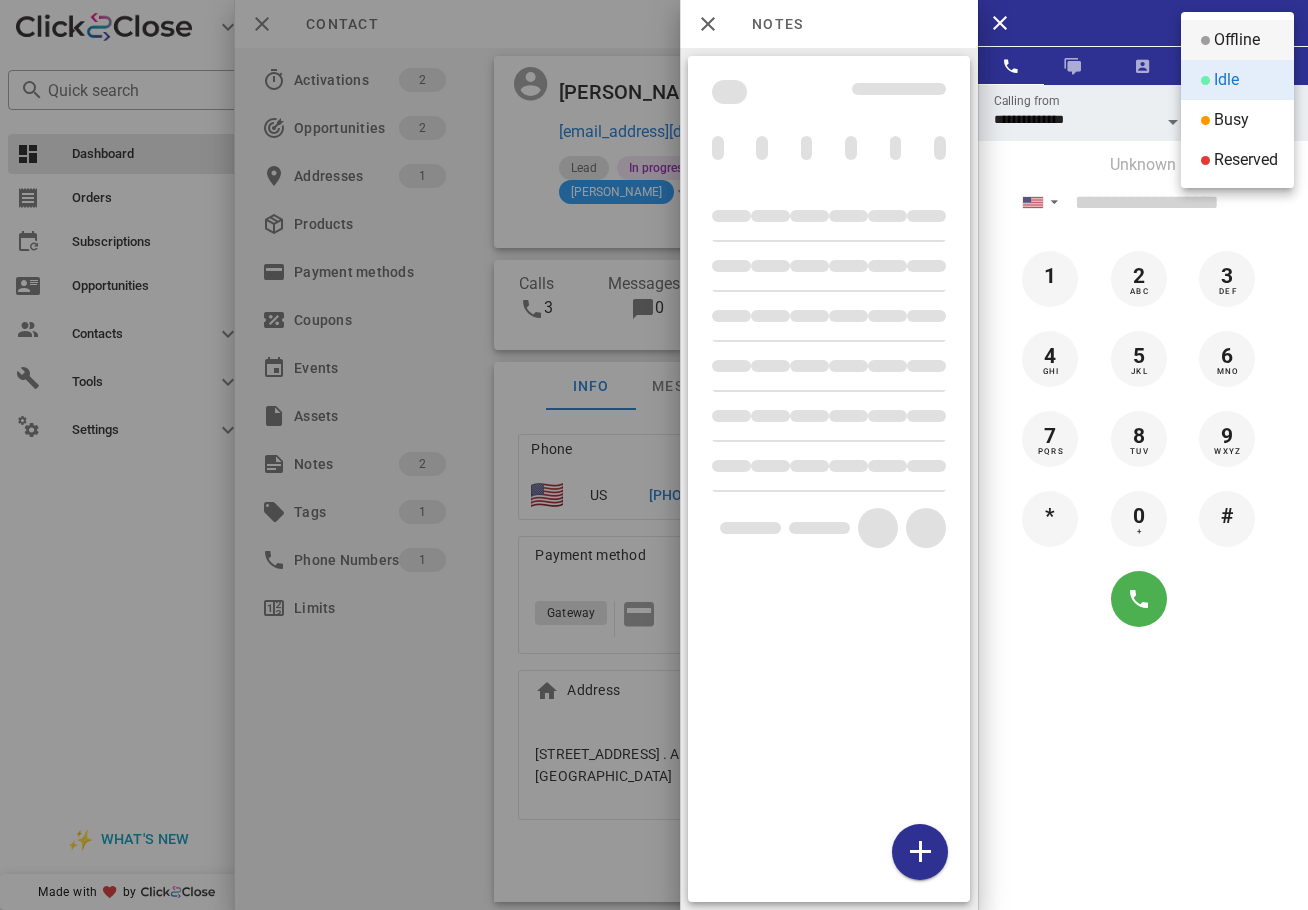 click on "Offline" at bounding box center [1237, 40] 